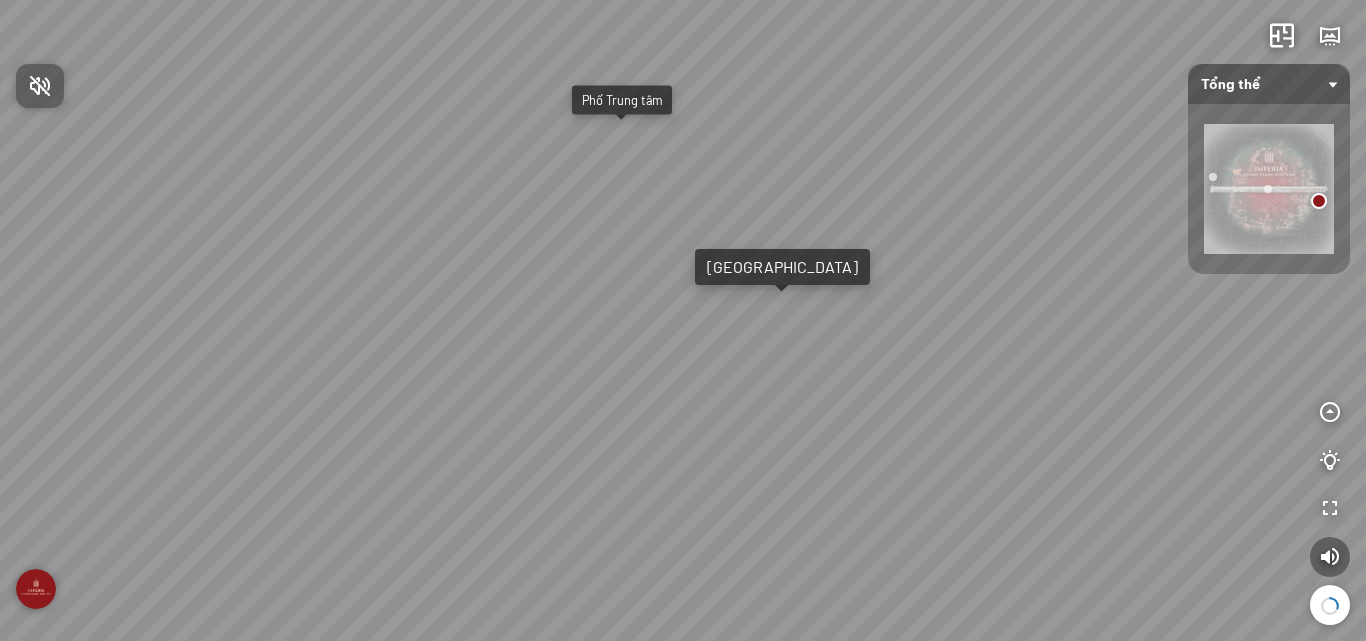 scroll, scrollTop: 0, scrollLeft: 0, axis: both 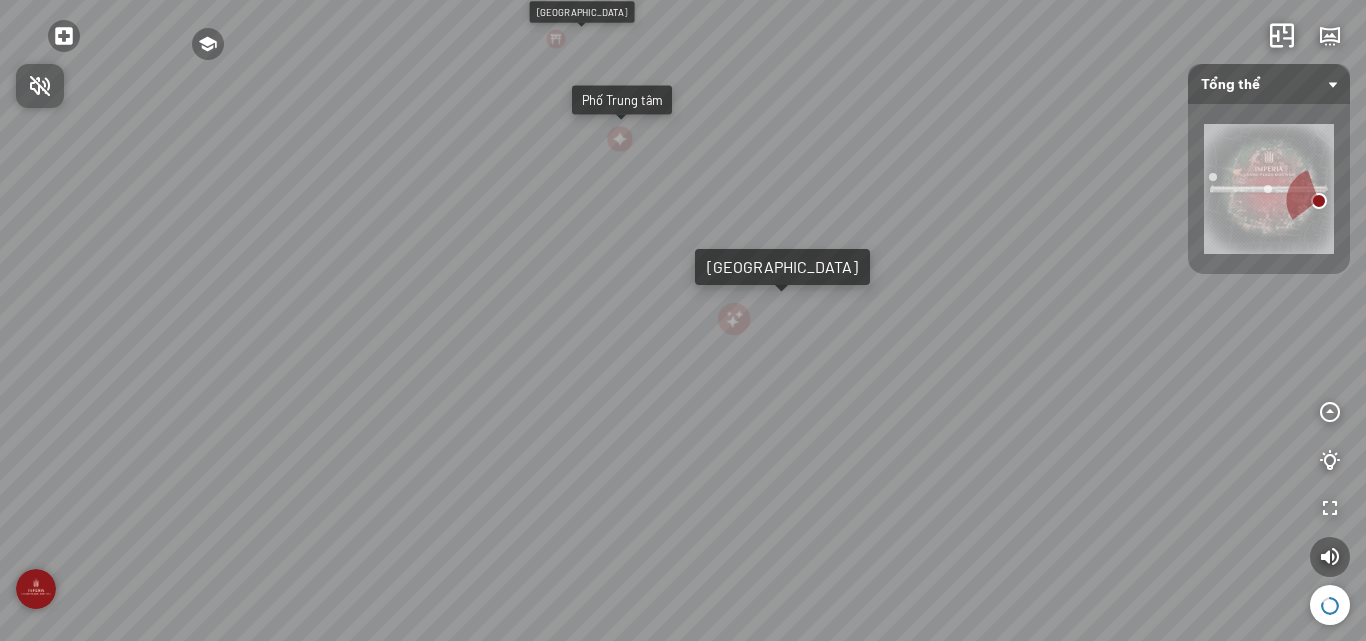 click at bounding box center (683, 320) 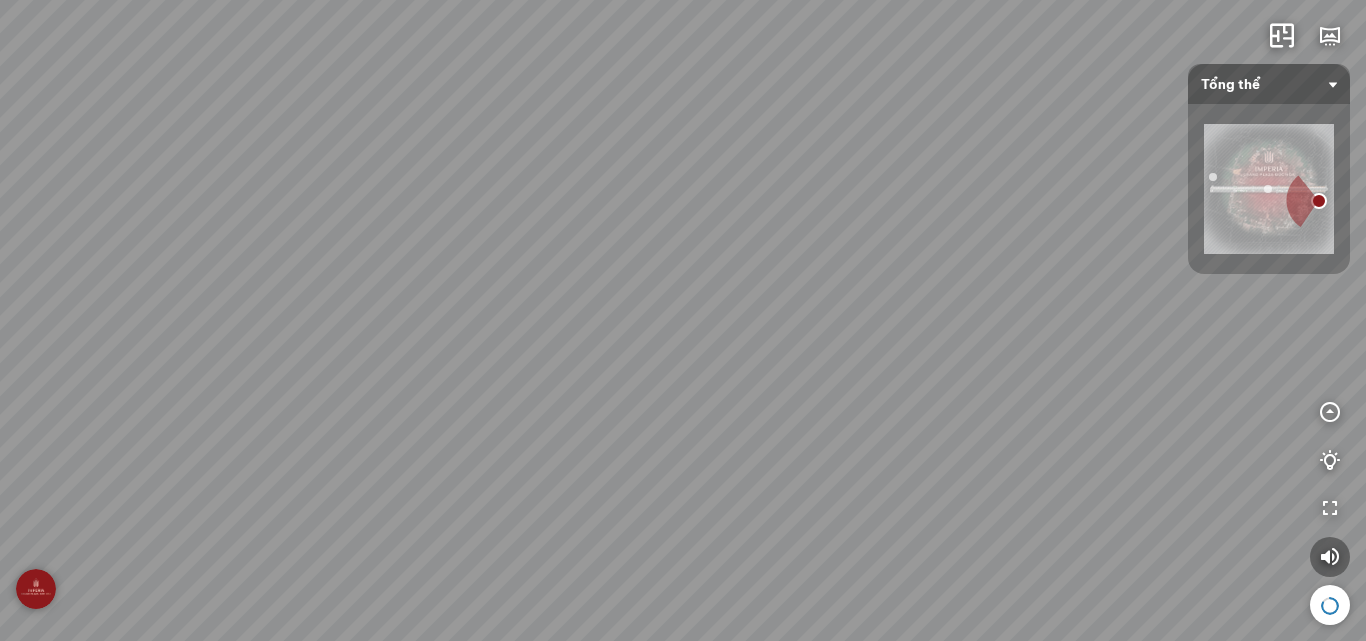 drag, startPoint x: 677, startPoint y: 167, endPoint x: 848, endPoint y: 143, distance: 172.676 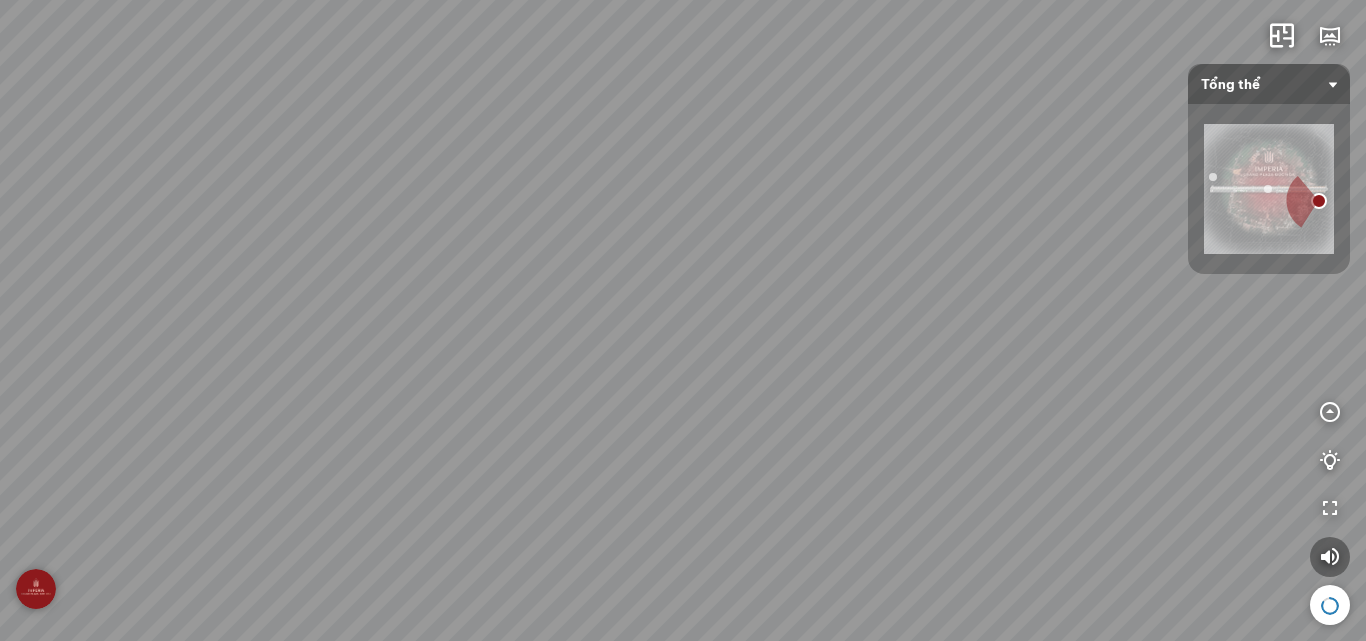 drag, startPoint x: 825, startPoint y: 131, endPoint x: 839, endPoint y: 177, distance: 48.08326 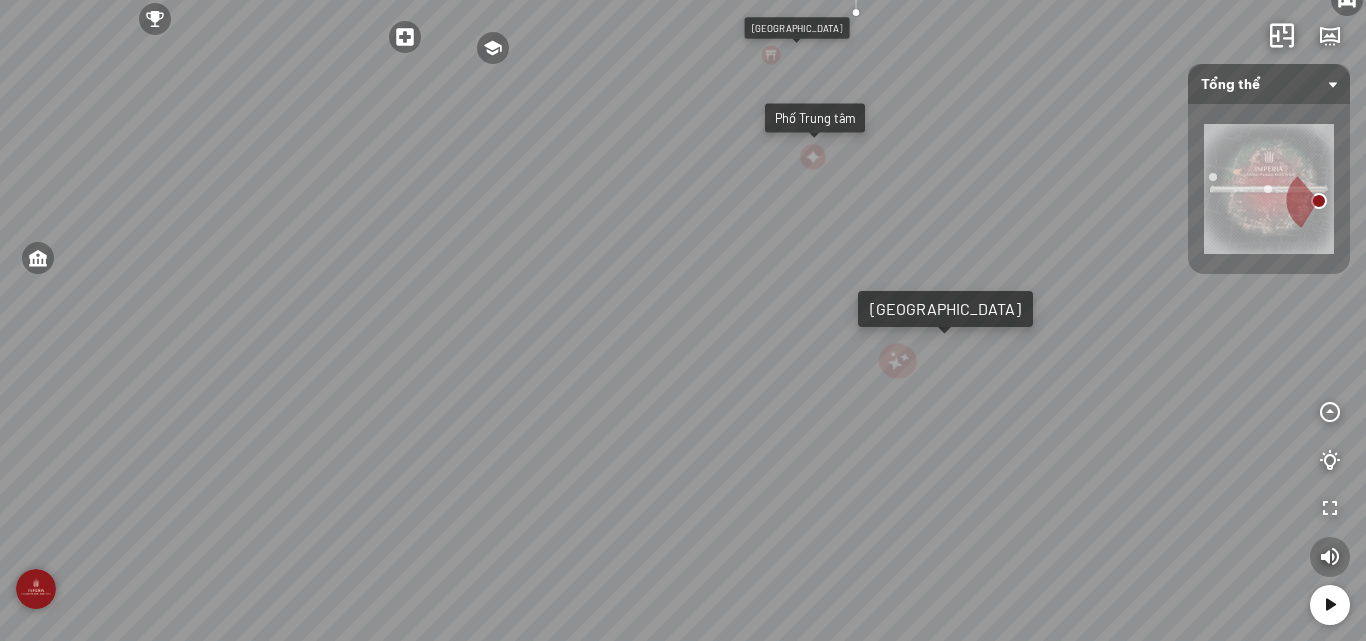 click at bounding box center (1330, 557) 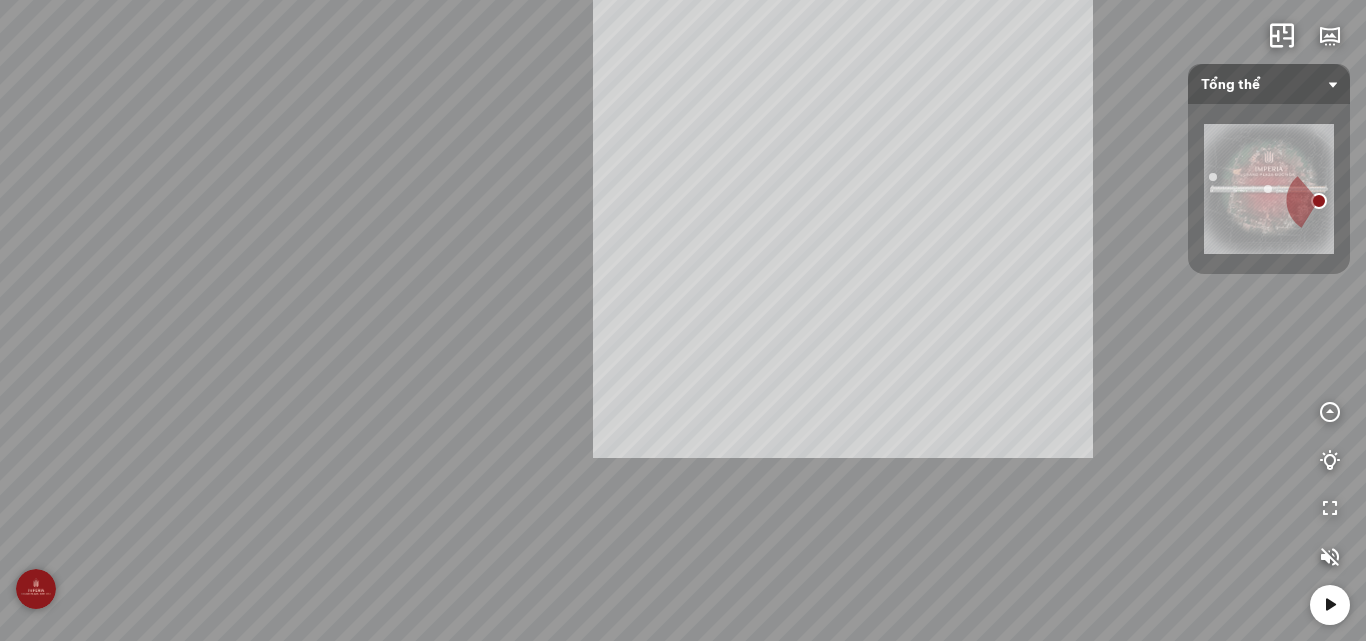 click on "Trường Trung Cấp Nghề Đức Hòa
0.6 Km
Công viên Võ Tấn Đồ
1.3 Km
Sân vận động [GEOGRAPHIC_DATA]
1.3 km
Trung tâm [GEOGRAPHIC_DATA] - [GEOGRAPHIC_DATA] huyện [GEOGRAPHIC_DATA]
1.3 km" at bounding box center [683, 320] 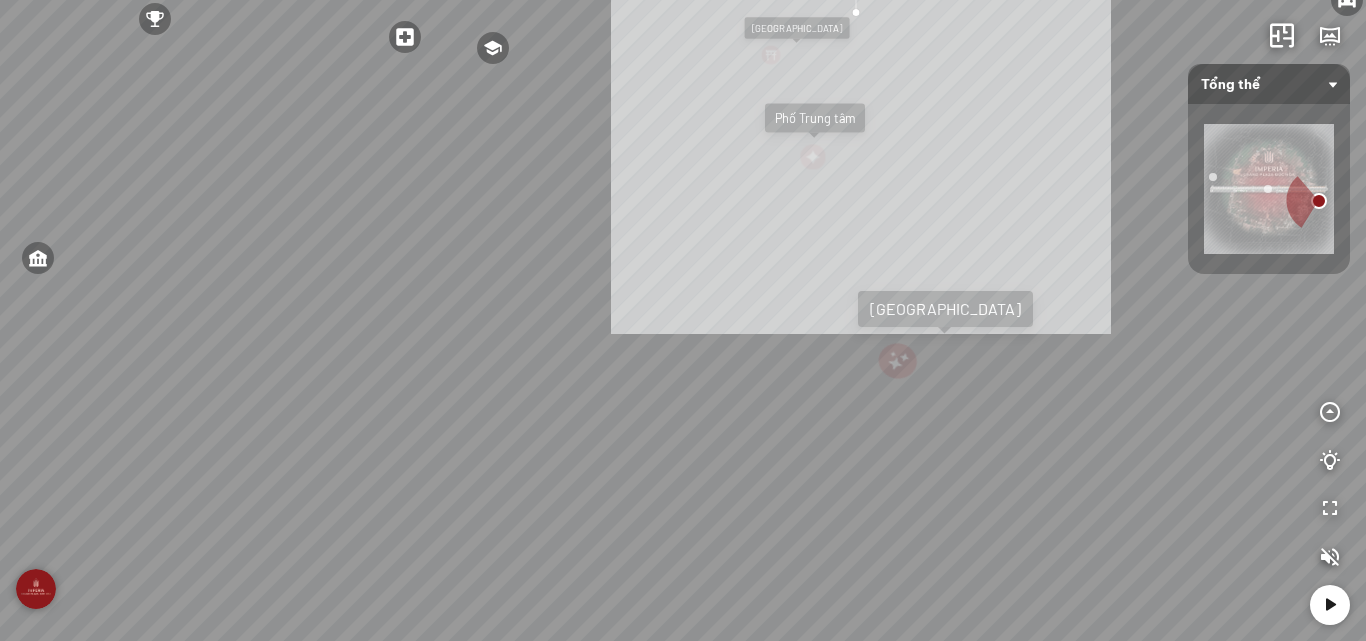 click on "Trường Trung Cấp Nghề Đức Hòa
0.6 Km
Công viên Võ Tấn Đồ
1.3 Km
Sân vận động [GEOGRAPHIC_DATA]
1.3 km
Trung tâm [GEOGRAPHIC_DATA] - [GEOGRAPHIC_DATA] huyện [GEOGRAPHIC_DATA]
1.3 km" at bounding box center (683, 320) 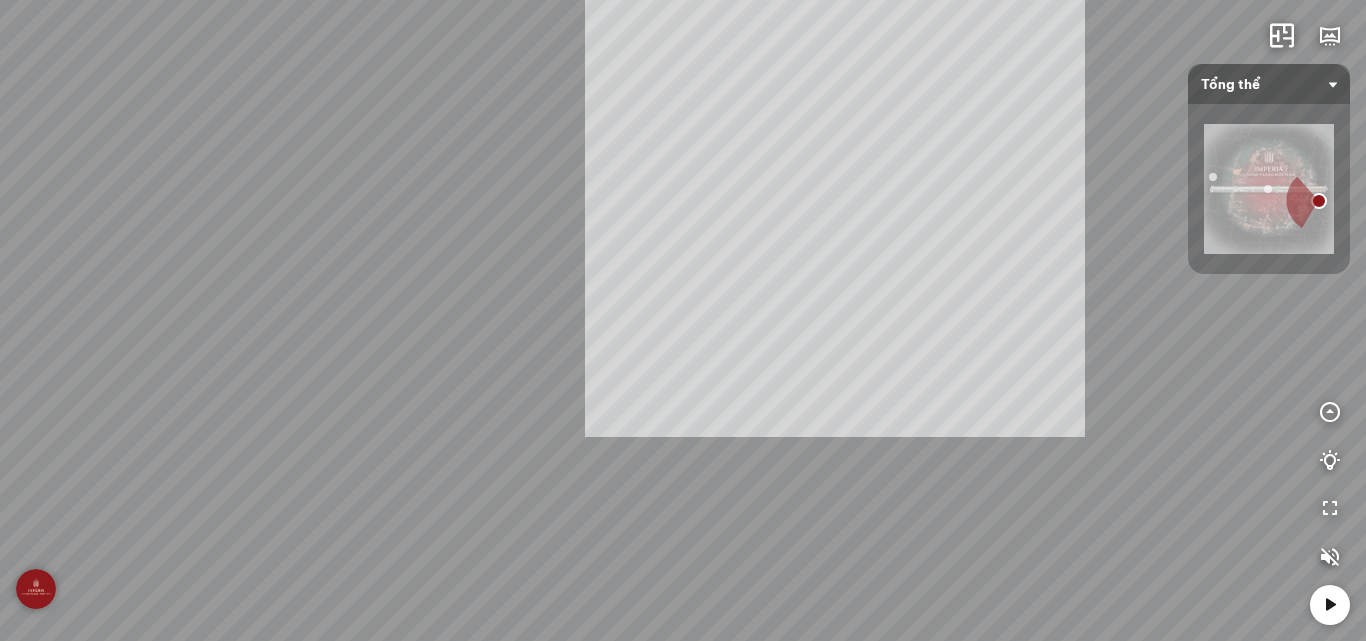 click on "Trường Trung Cấp Nghề Đức Hòa
0.6 Km
Công viên Võ Tấn Đồ
1.3 Km
Sân vận động [GEOGRAPHIC_DATA]
1.3 km
Trung tâm [GEOGRAPHIC_DATA] - [GEOGRAPHIC_DATA] huyện [GEOGRAPHIC_DATA]
1.3 km" at bounding box center [683, 320] 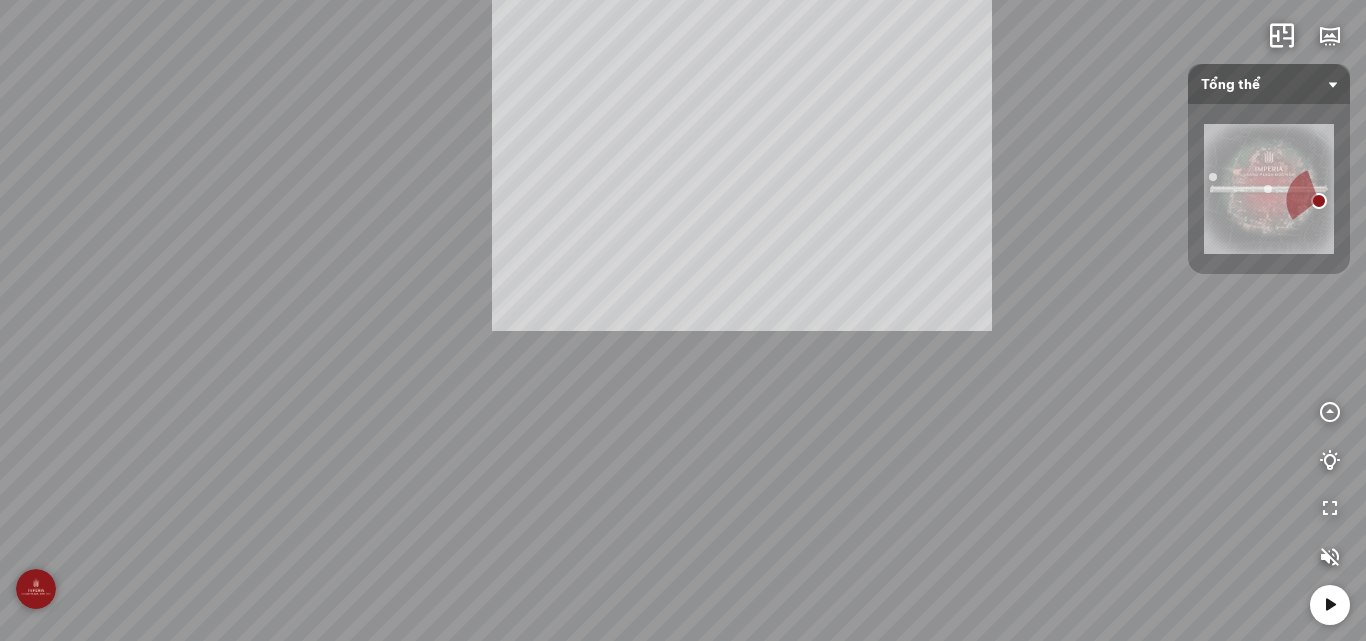 click on "Trường Trung Cấp Nghề Đức Hòa
0.6 Km
Công viên Võ Tấn Đồ
1.3 Km
Sân vận động [GEOGRAPHIC_DATA]
1.3 km
Trung tâm [GEOGRAPHIC_DATA] - [GEOGRAPHIC_DATA] huyện [GEOGRAPHIC_DATA]
1.3 km" at bounding box center (683, 320) 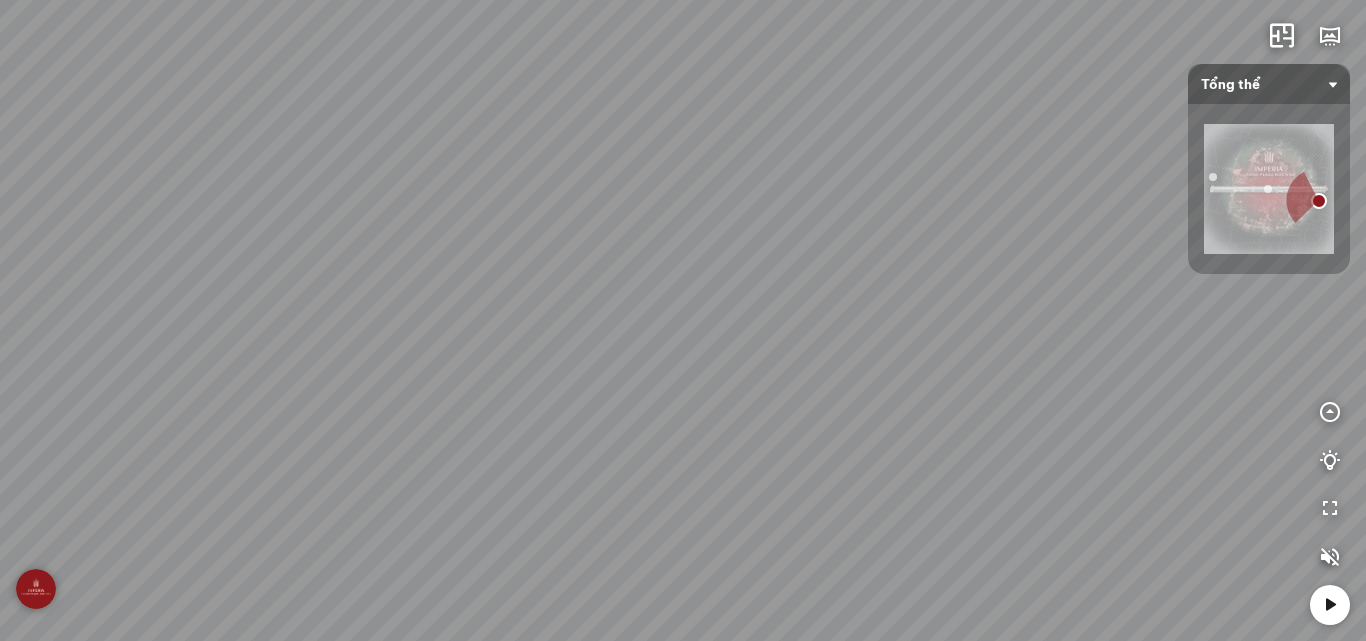 drag, startPoint x: 699, startPoint y: 88, endPoint x: 786, endPoint y: 593, distance: 512.4393 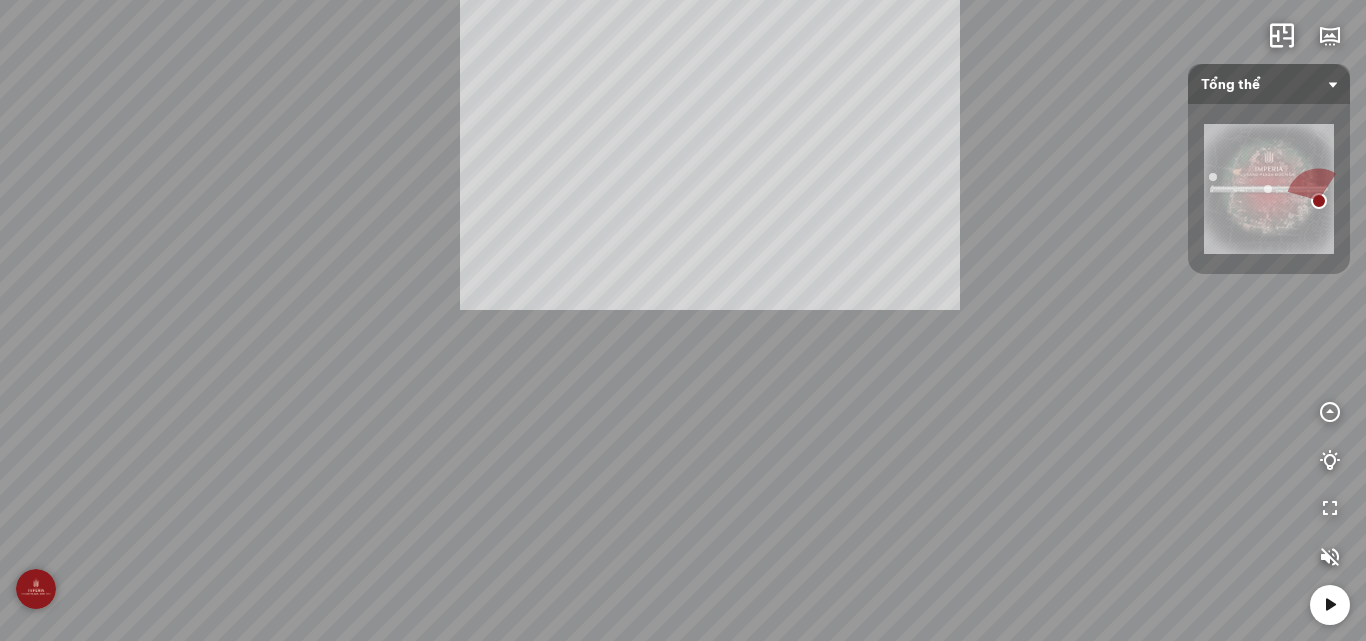 drag, startPoint x: 710, startPoint y: 60, endPoint x: 617, endPoint y: 406, distance: 358.2806 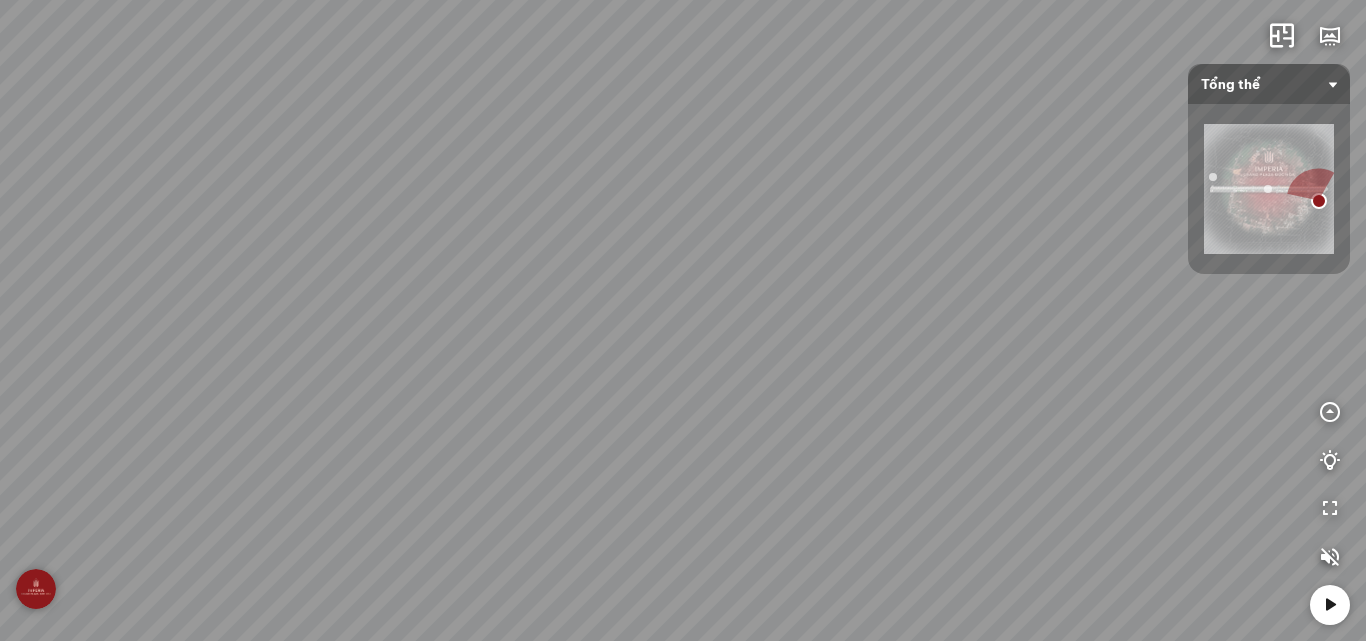 click on "Trường Trung Cấp Nghề Đức Hòa
0.6 Km
Công viên Võ Tấn Đồ
1.3 Km
Sân vận động [GEOGRAPHIC_DATA]
1.3 km
Trung tâm [GEOGRAPHIC_DATA] - [GEOGRAPHIC_DATA] huyện [GEOGRAPHIC_DATA]
1.3 km" at bounding box center (683, 320) 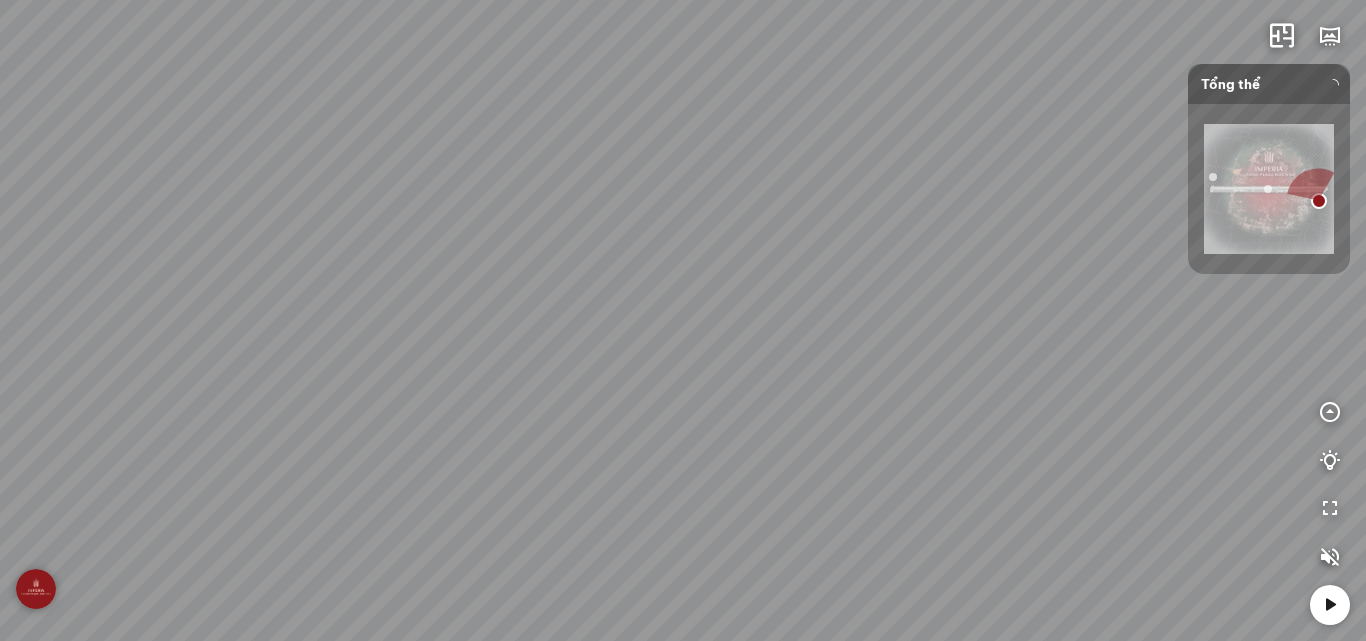 click at bounding box center (683, 320) 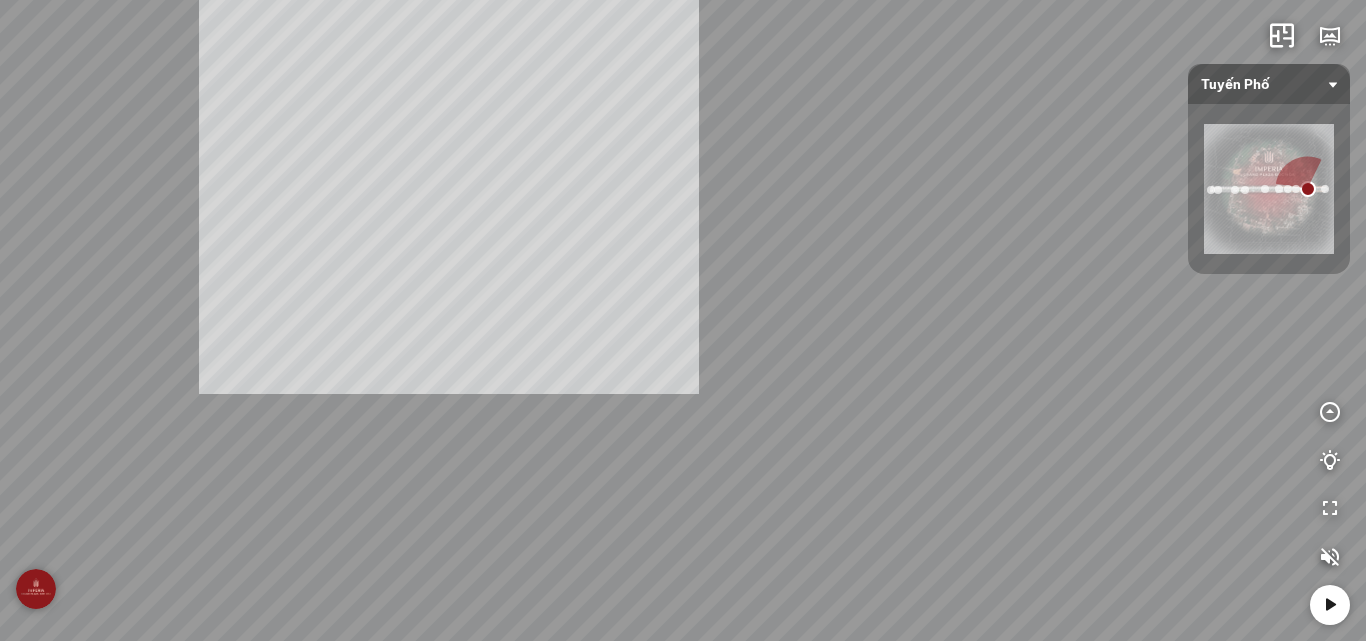 drag, startPoint x: 449, startPoint y: 144, endPoint x: 488, endPoint y: 680, distance: 537.417 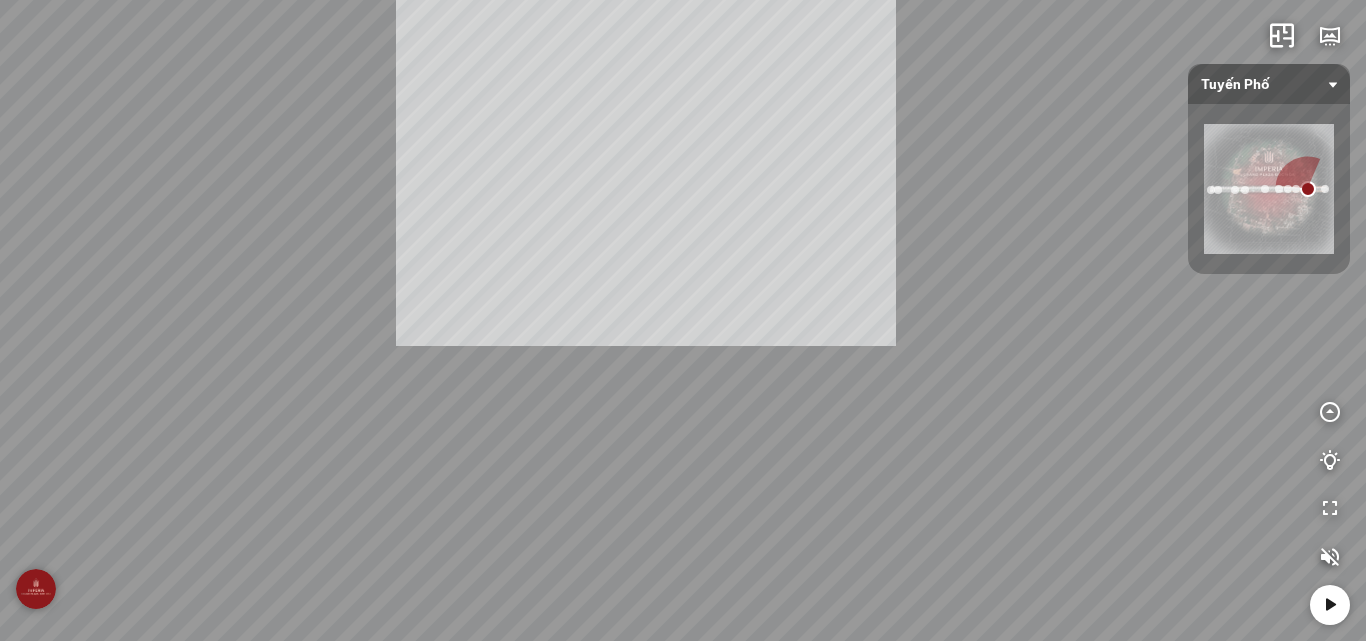 drag, startPoint x: 646, startPoint y: 96, endPoint x: 957, endPoint y: 186, distance: 323.7607 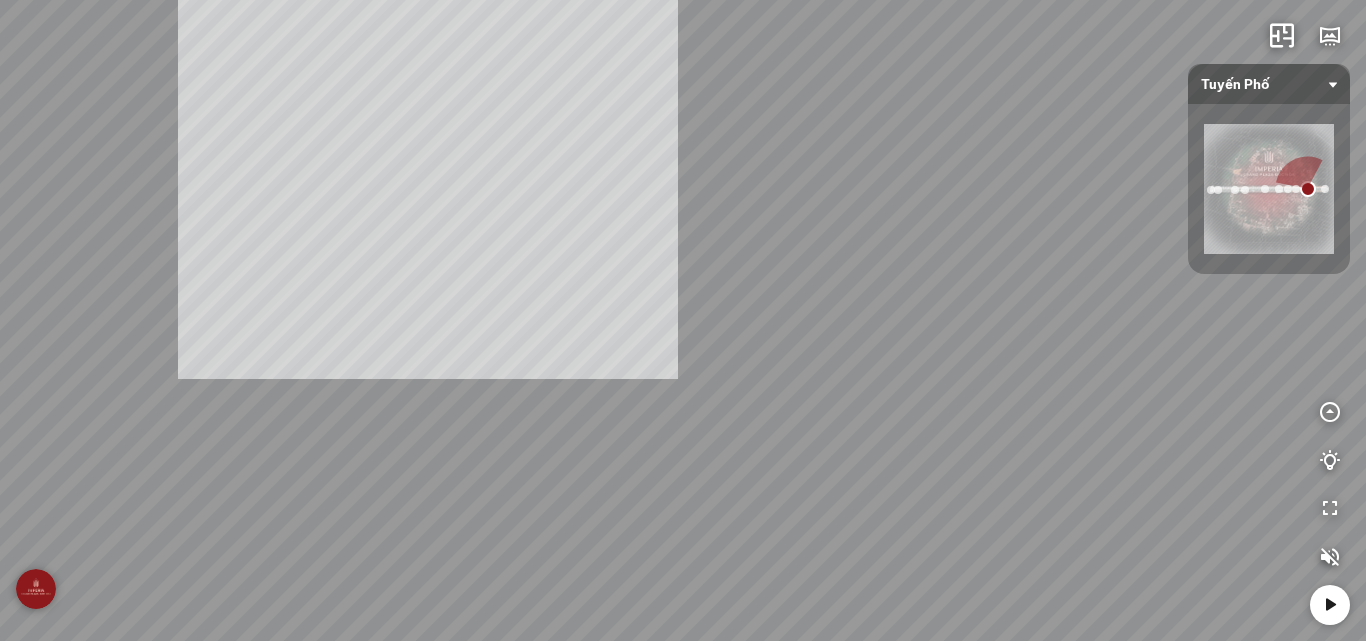 drag, startPoint x: 428, startPoint y: 129, endPoint x: 544, endPoint y: 482, distance: 371.57098 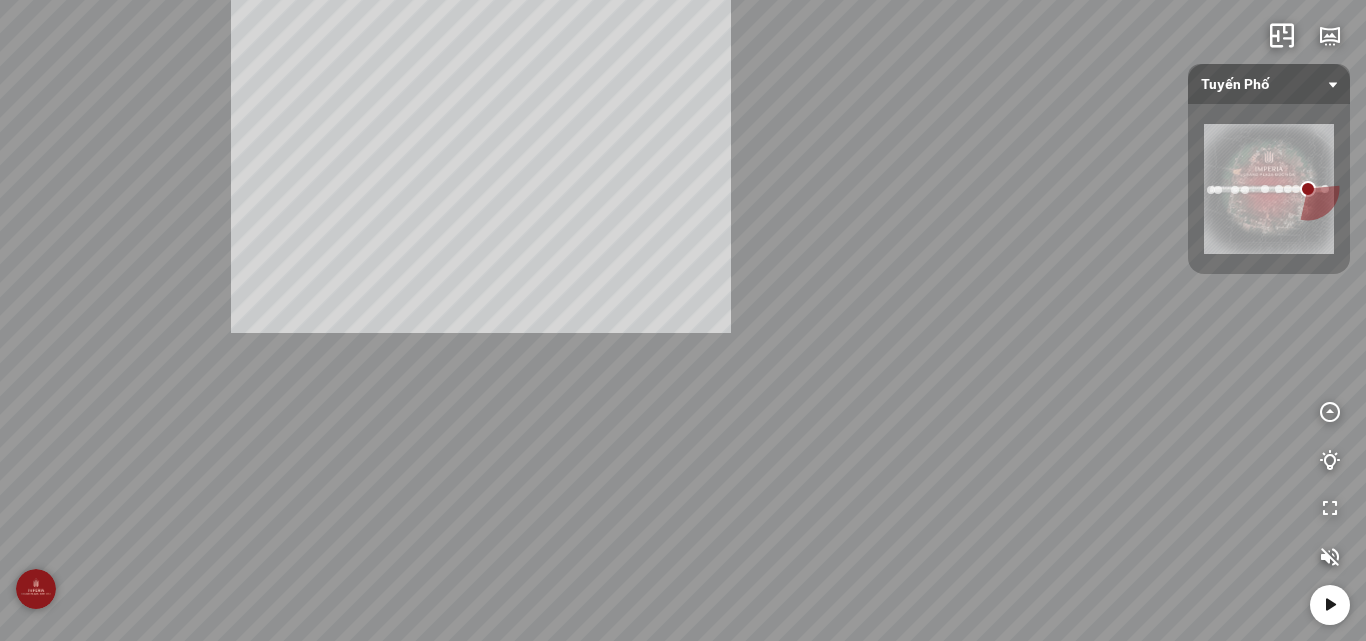 drag, startPoint x: 481, startPoint y: 83, endPoint x: 1336, endPoint y: 327, distance: 889.13495 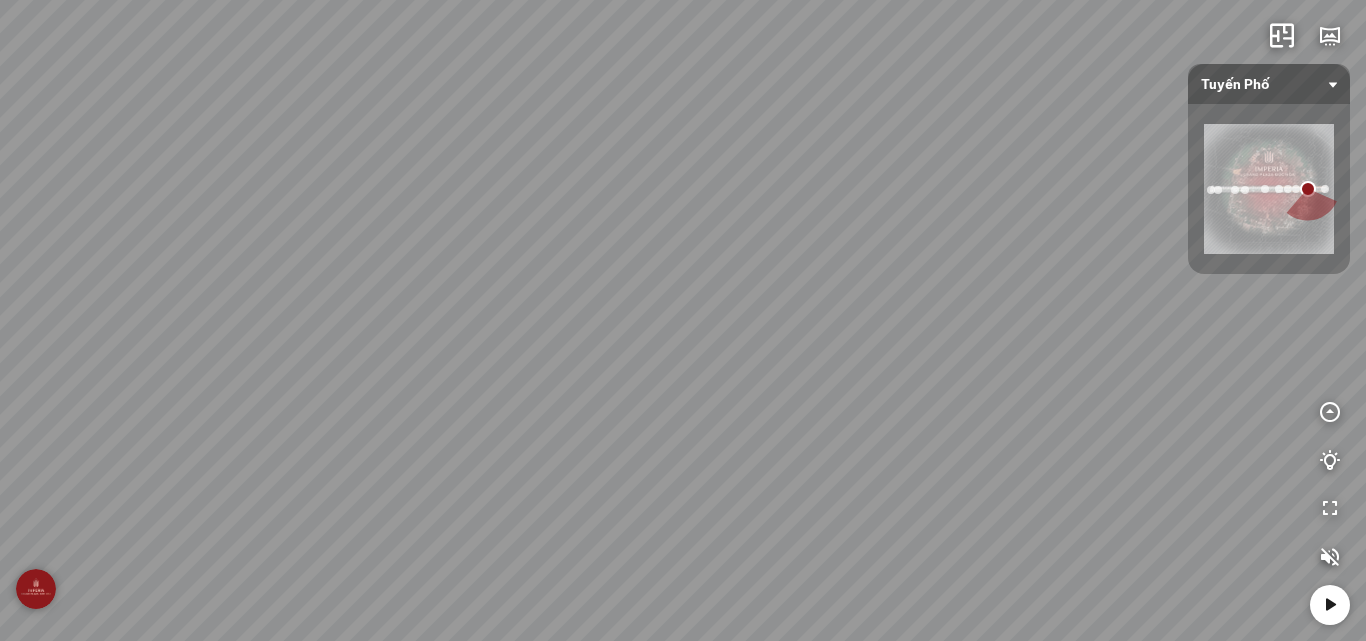 drag, startPoint x: 1017, startPoint y: 154, endPoint x: 1003, endPoint y: 583, distance: 429.22836 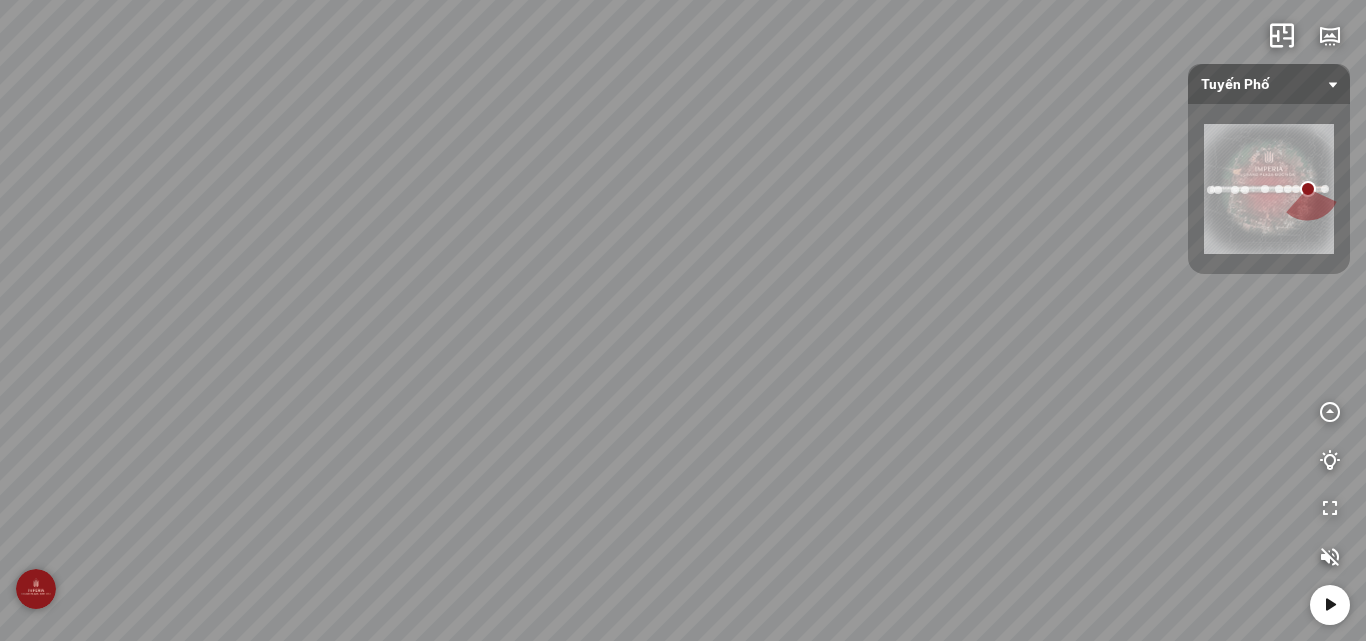 drag, startPoint x: 814, startPoint y: 195, endPoint x: 812, endPoint y: 455, distance: 260.0077 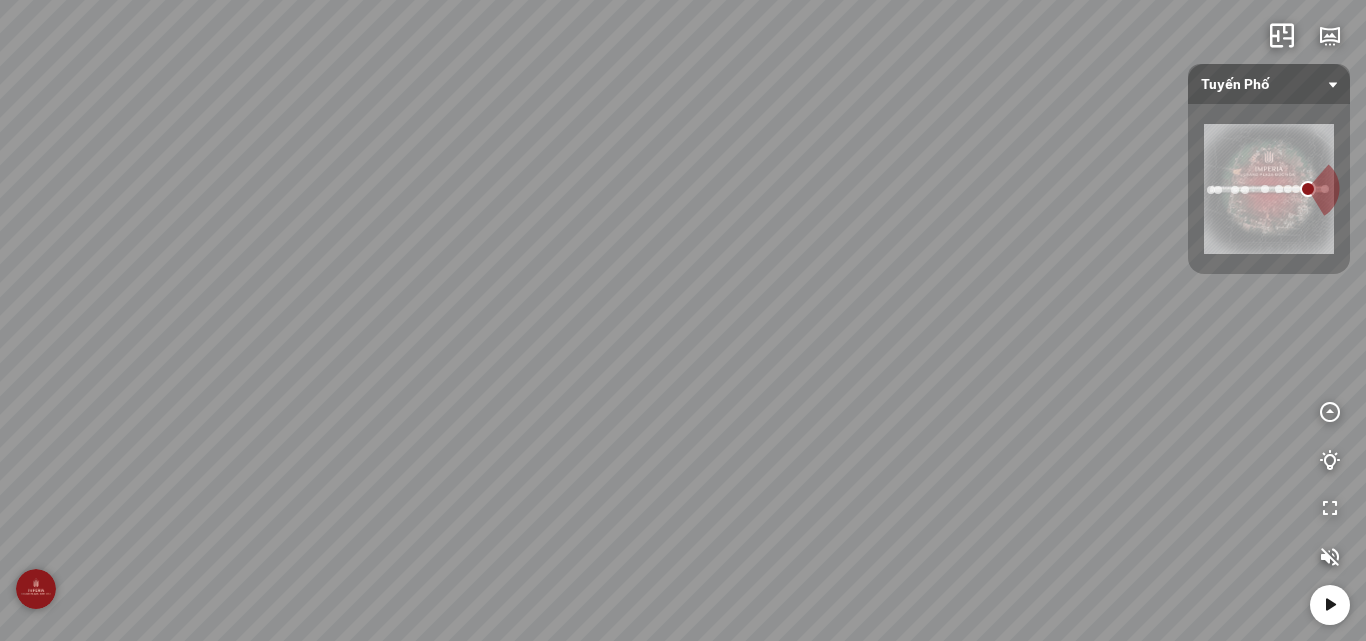drag, startPoint x: 94, startPoint y: 403, endPoint x: 608, endPoint y: 406, distance: 514.0087 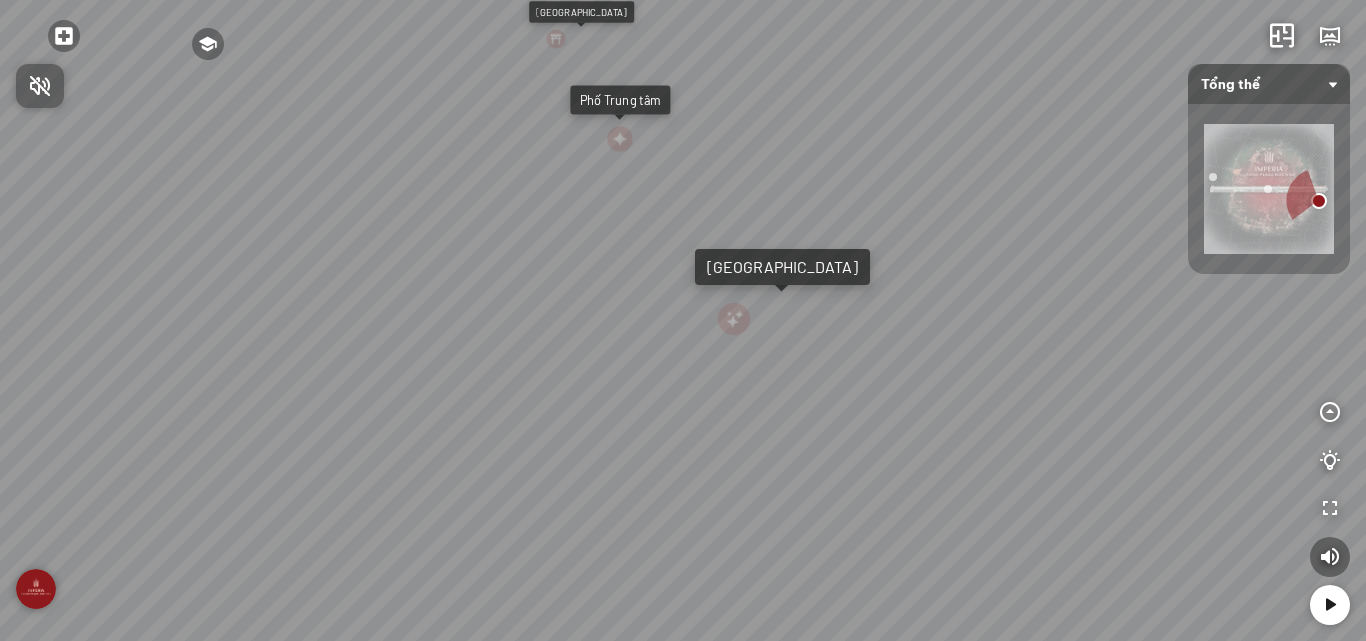 scroll, scrollTop: 0, scrollLeft: 0, axis: both 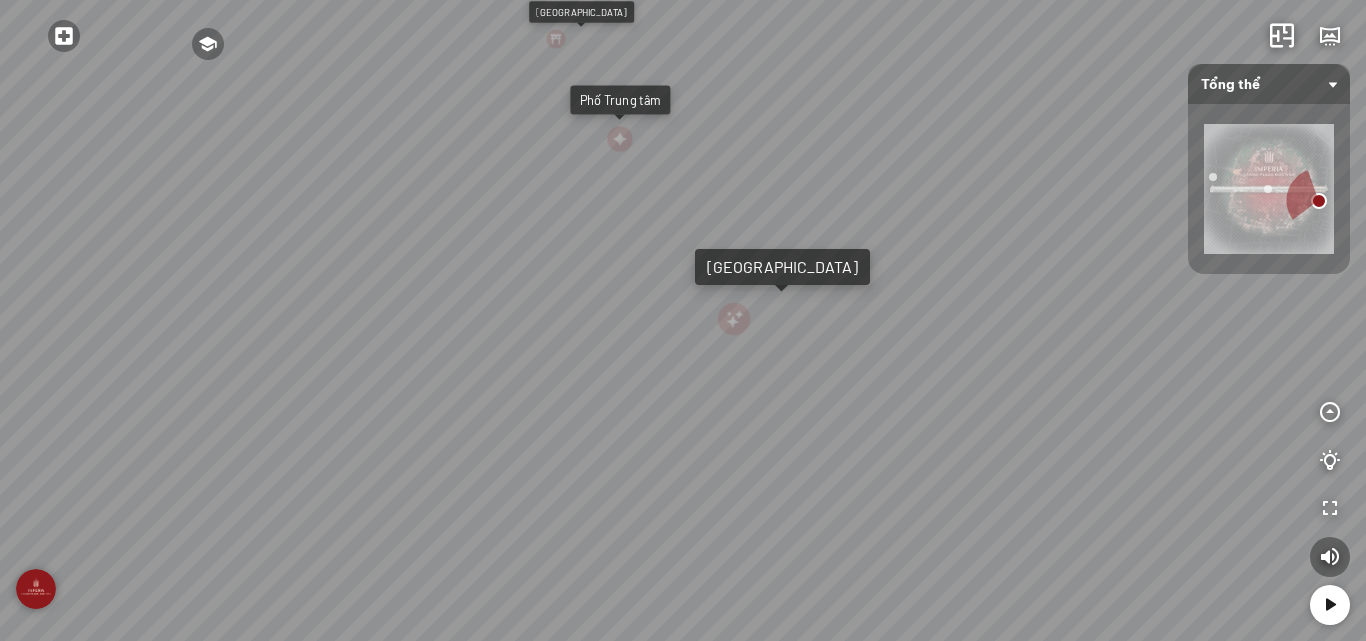 click on "[GEOGRAPHIC_DATA]" at bounding box center (581, 12) 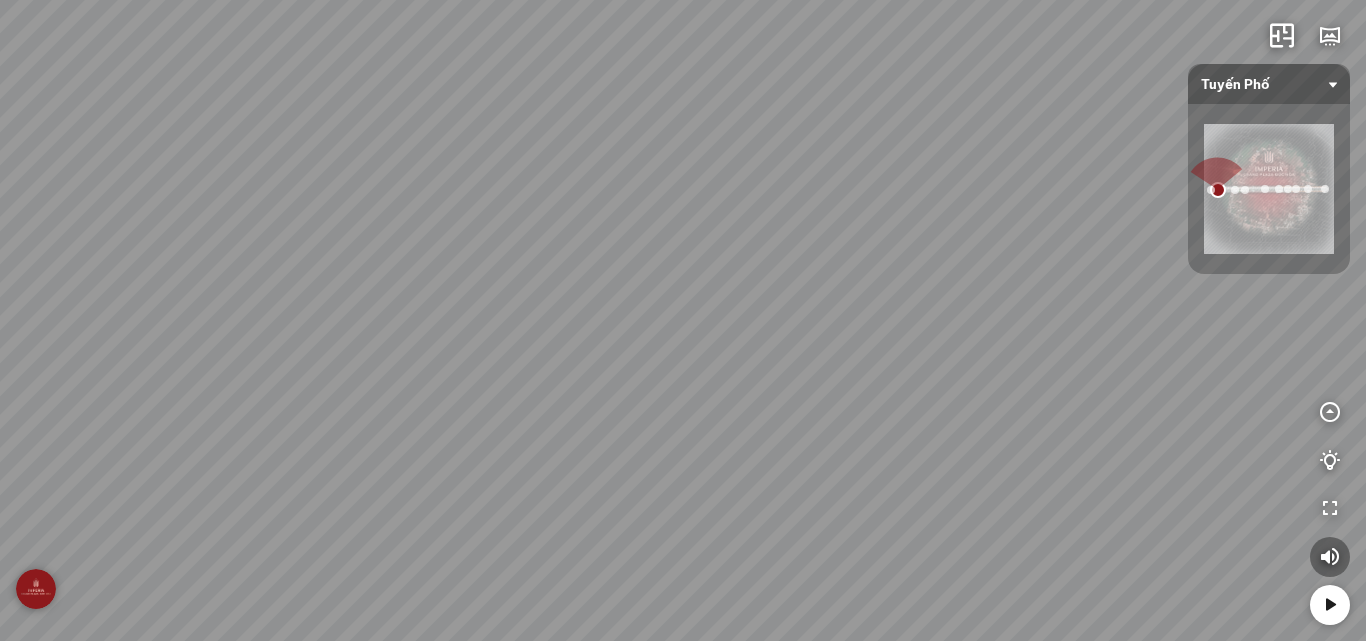drag, startPoint x: 993, startPoint y: 103, endPoint x: 379, endPoint y: 298, distance: 644.22125 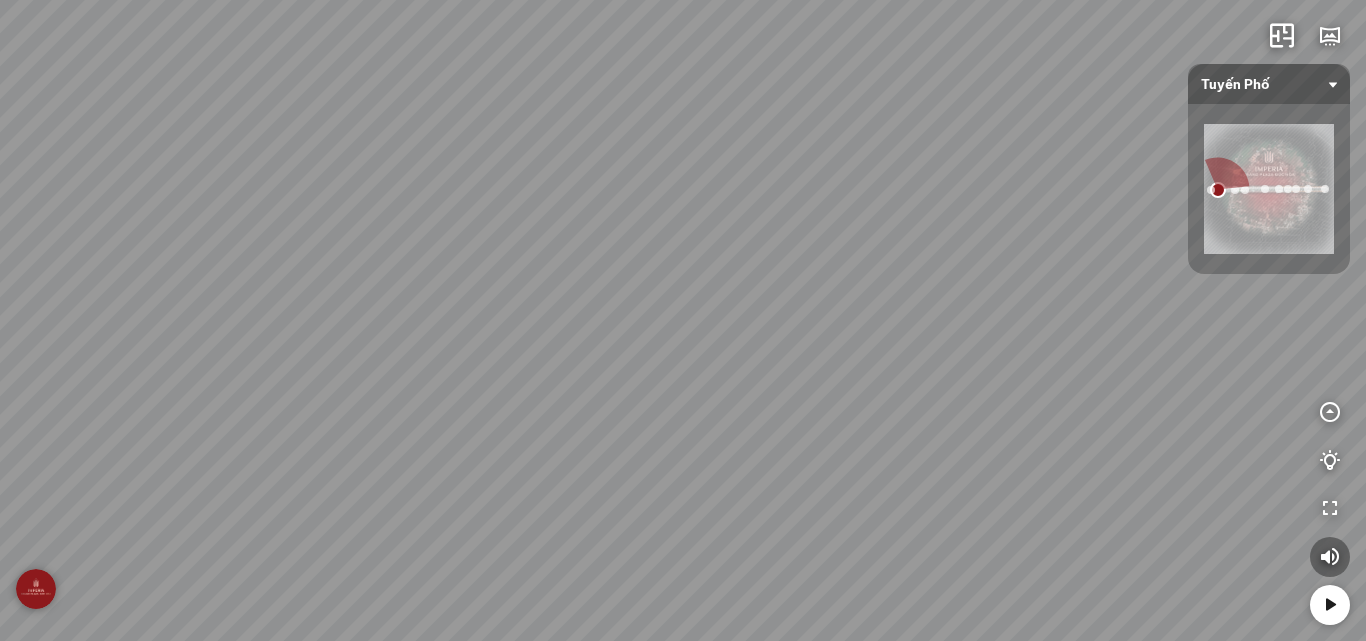 drag, startPoint x: 920, startPoint y: 243, endPoint x: 477, endPoint y: 278, distance: 444.38046 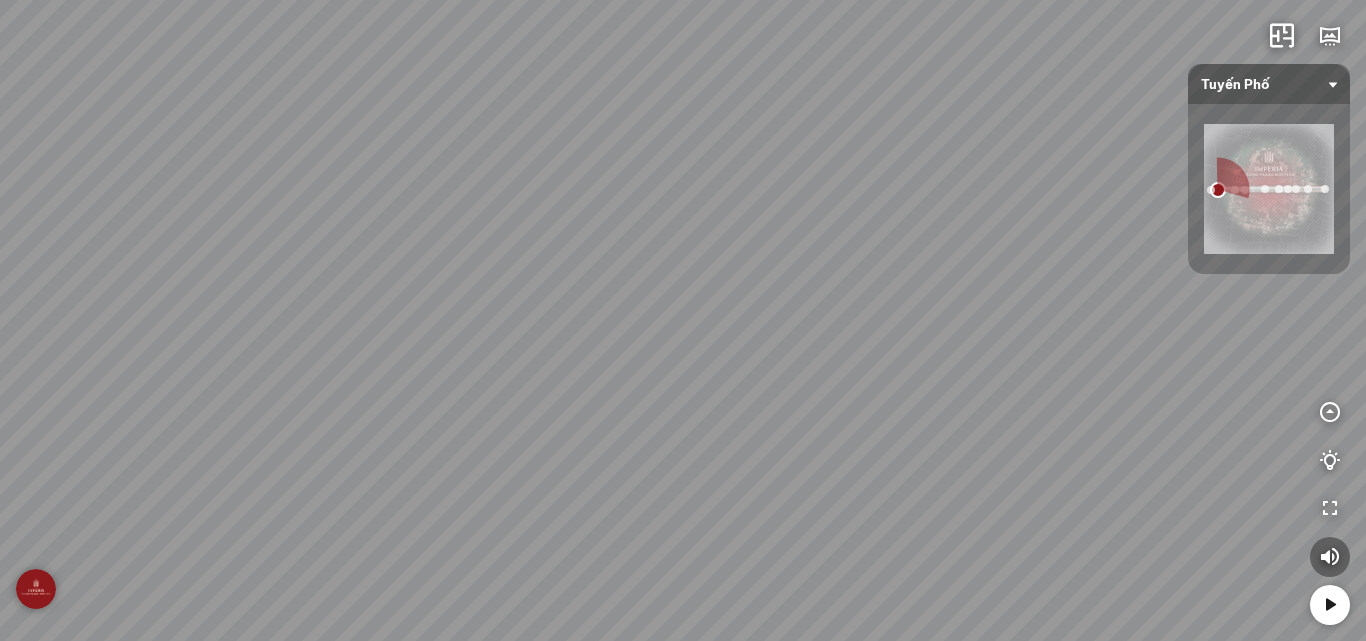 drag, startPoint x: 975, startPoint y: 230, endPoint x: 1088, endPoint y: 225, distance: 113.110565 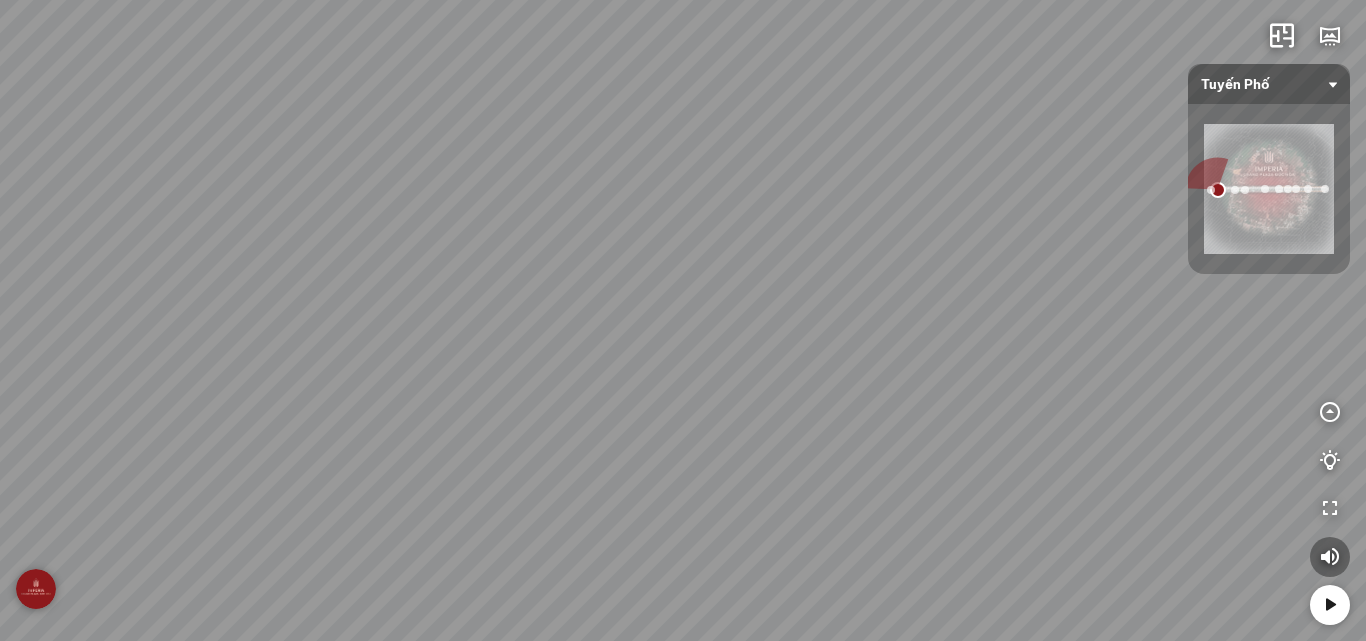 drag, startPoint x: 617, startPoint y: 191, endPoint x: 1200, endPoint y: 239, distance: 584.97266 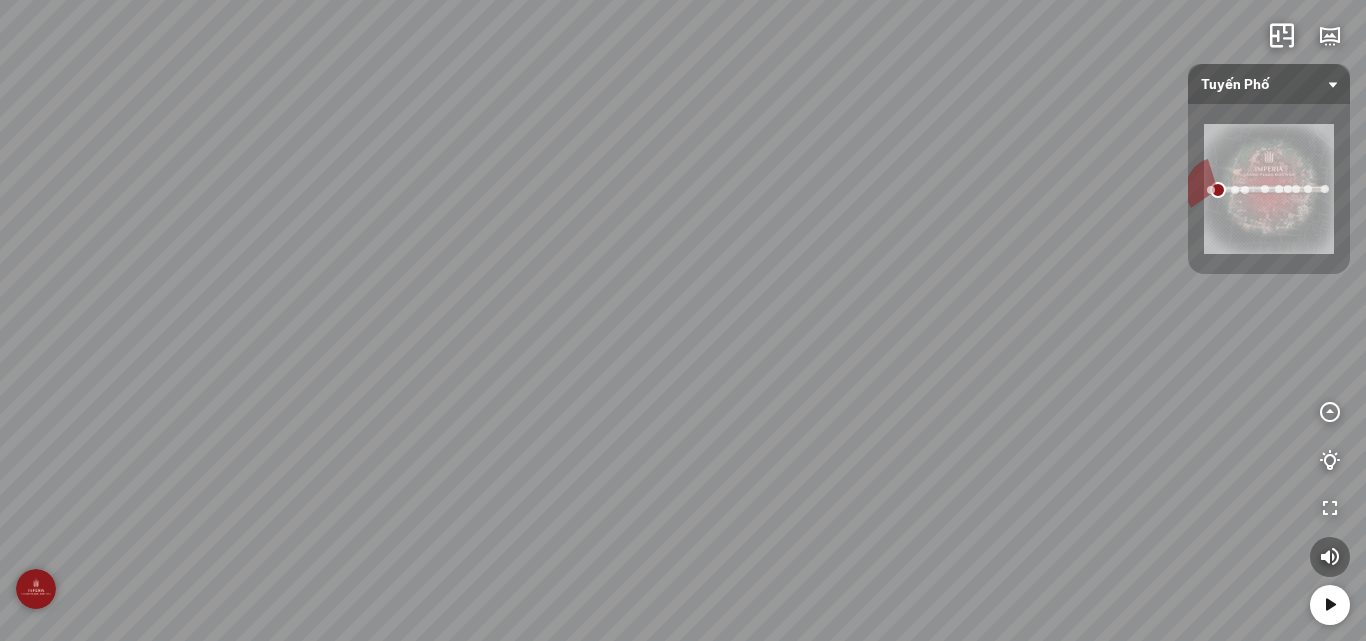 drag, startPoint x: 541, startPoint y: 278, endPoint x: 854, endPoint y: 253, distance: 313.99683 